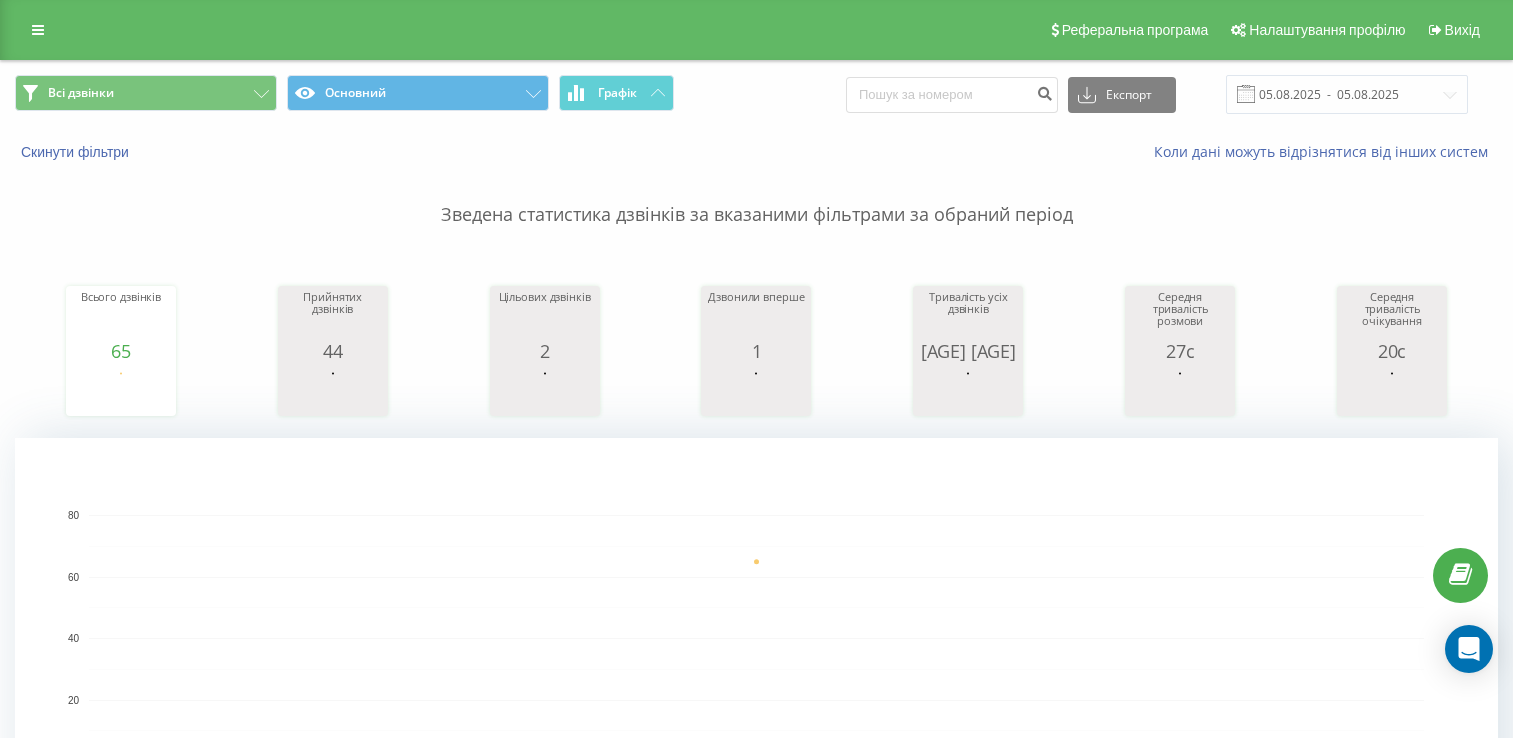 scroll, scrollTop: 296, scrollLeft: 0, axis: vertical 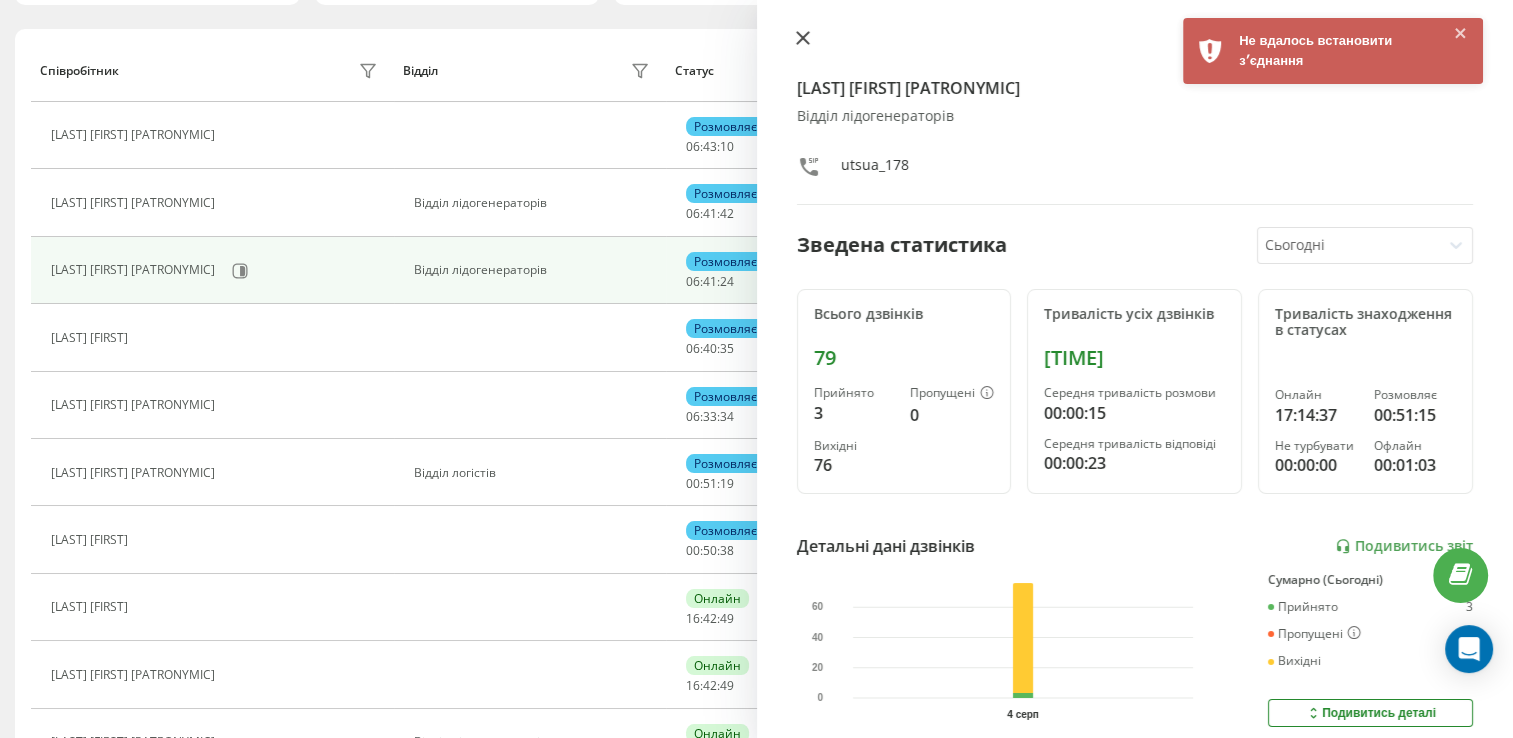 click 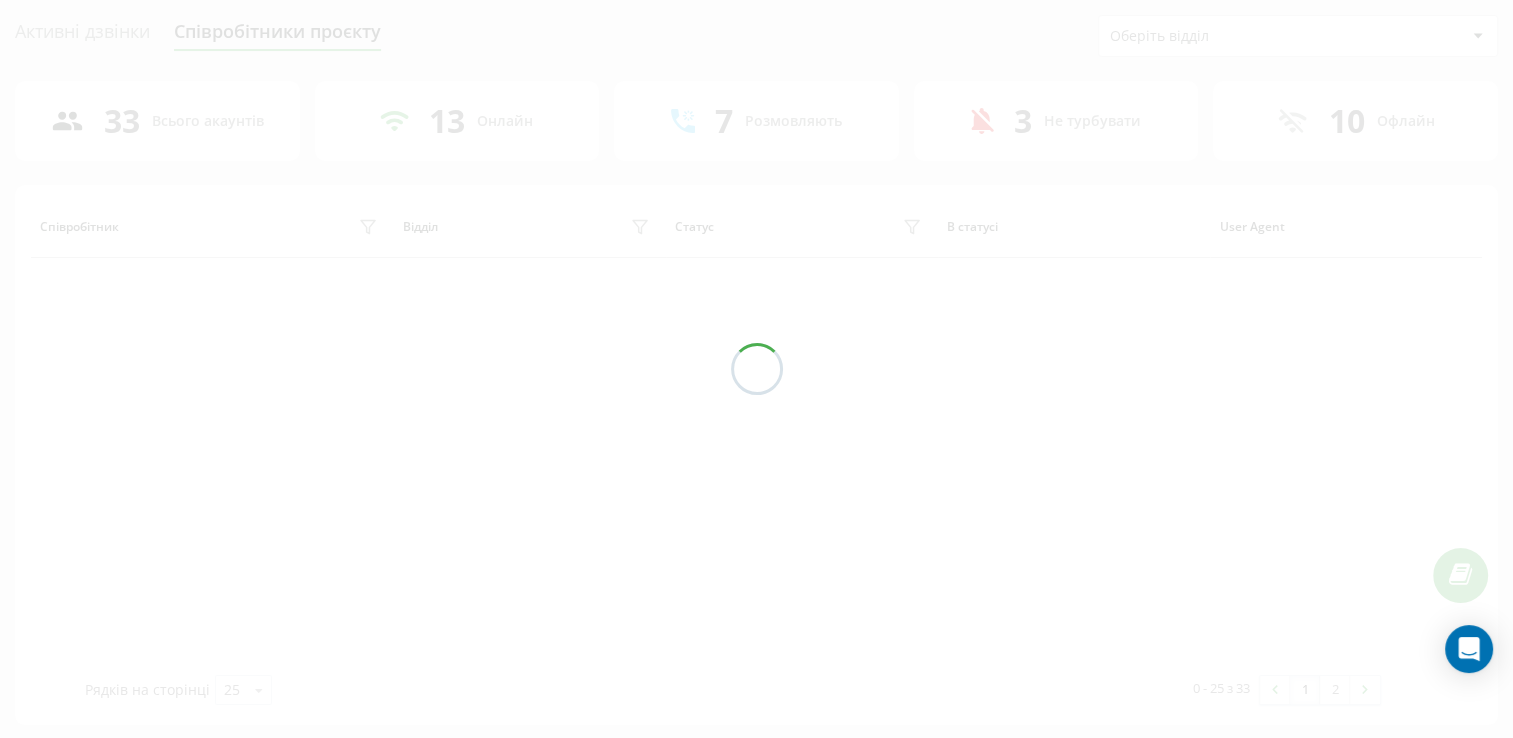 scroll, scrollTop: 216, scrollLeft: 0, axis: vertical 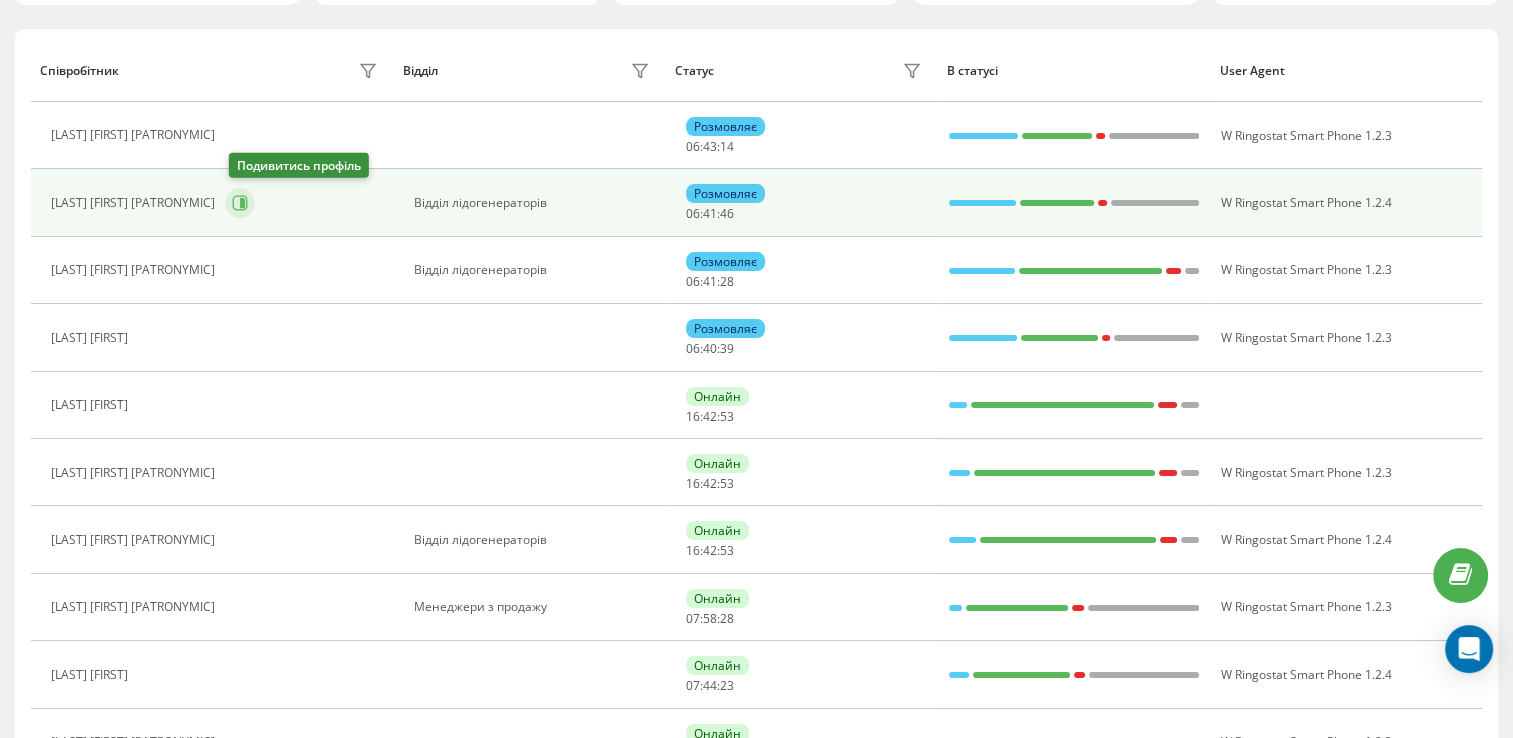 click 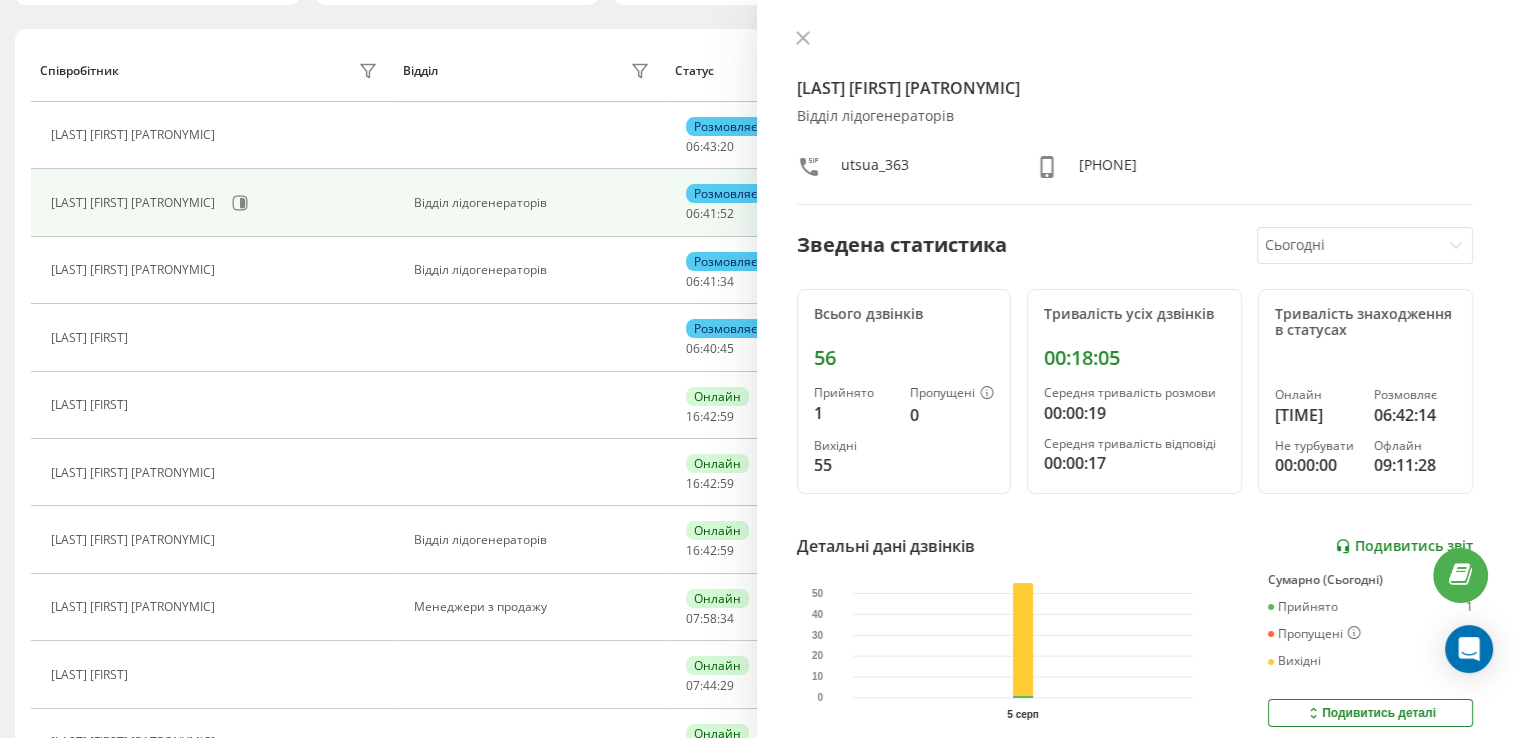 click on "Подивитись звіт" at bounding box center [1404, 546] 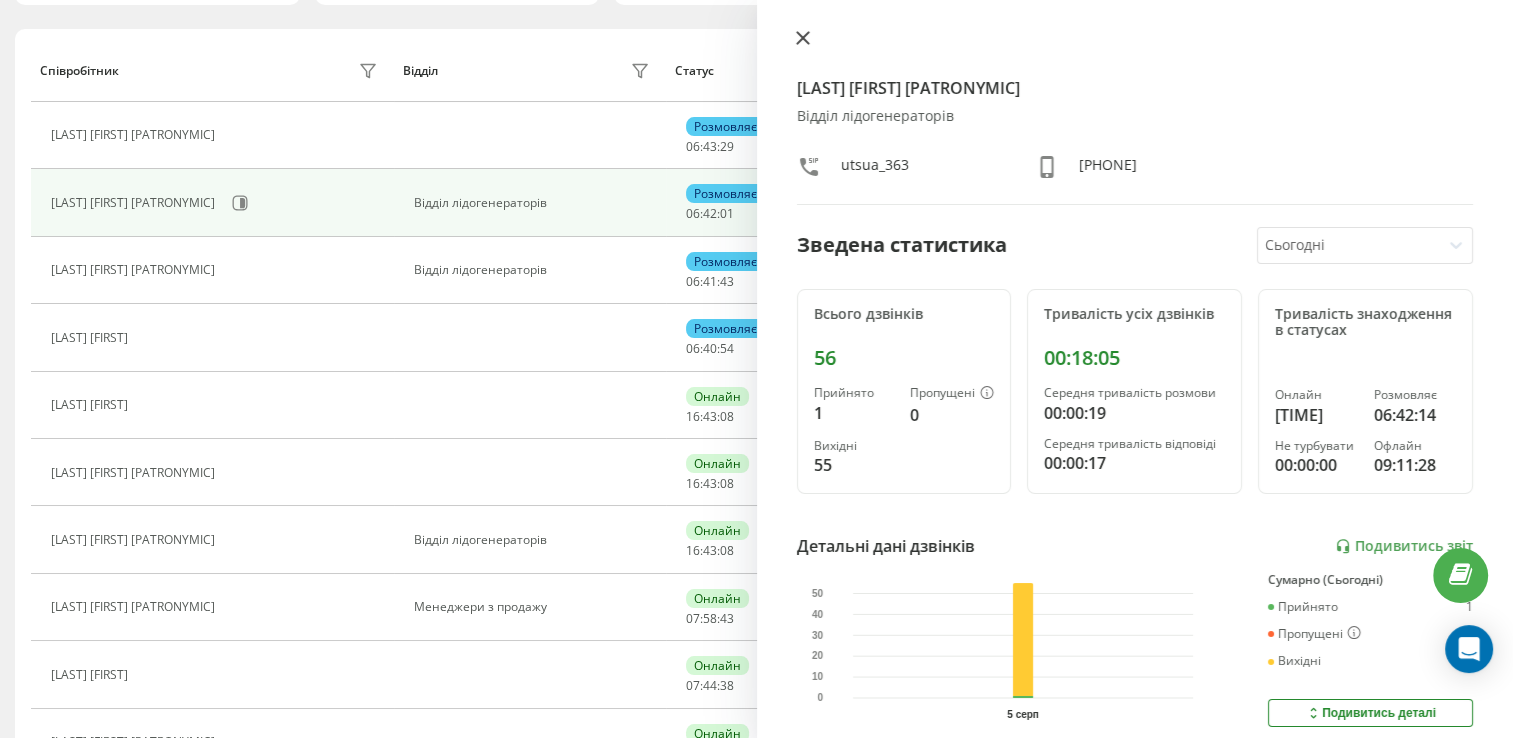 click 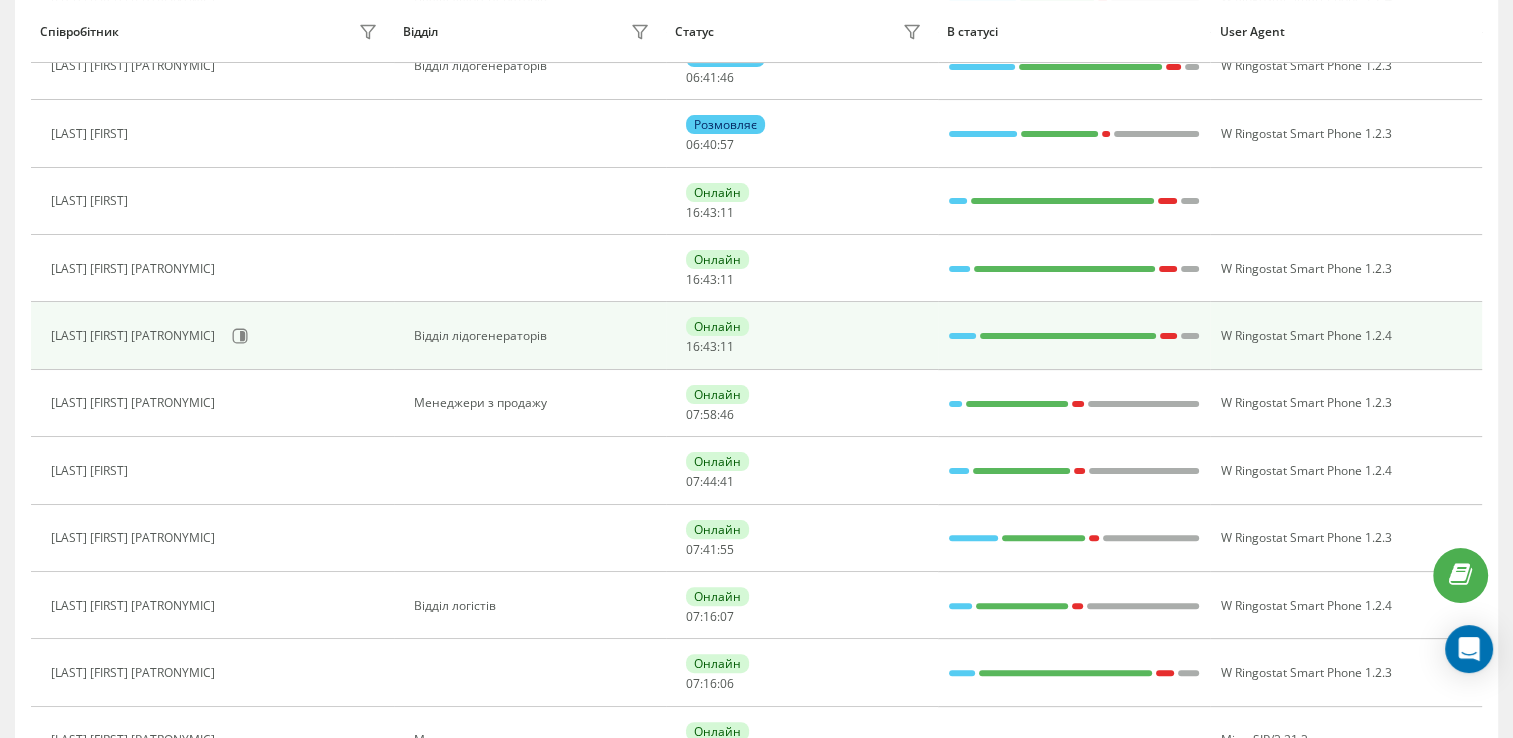 scroll, scrollTop: 428, scrollLeft: 0, axis: vertical 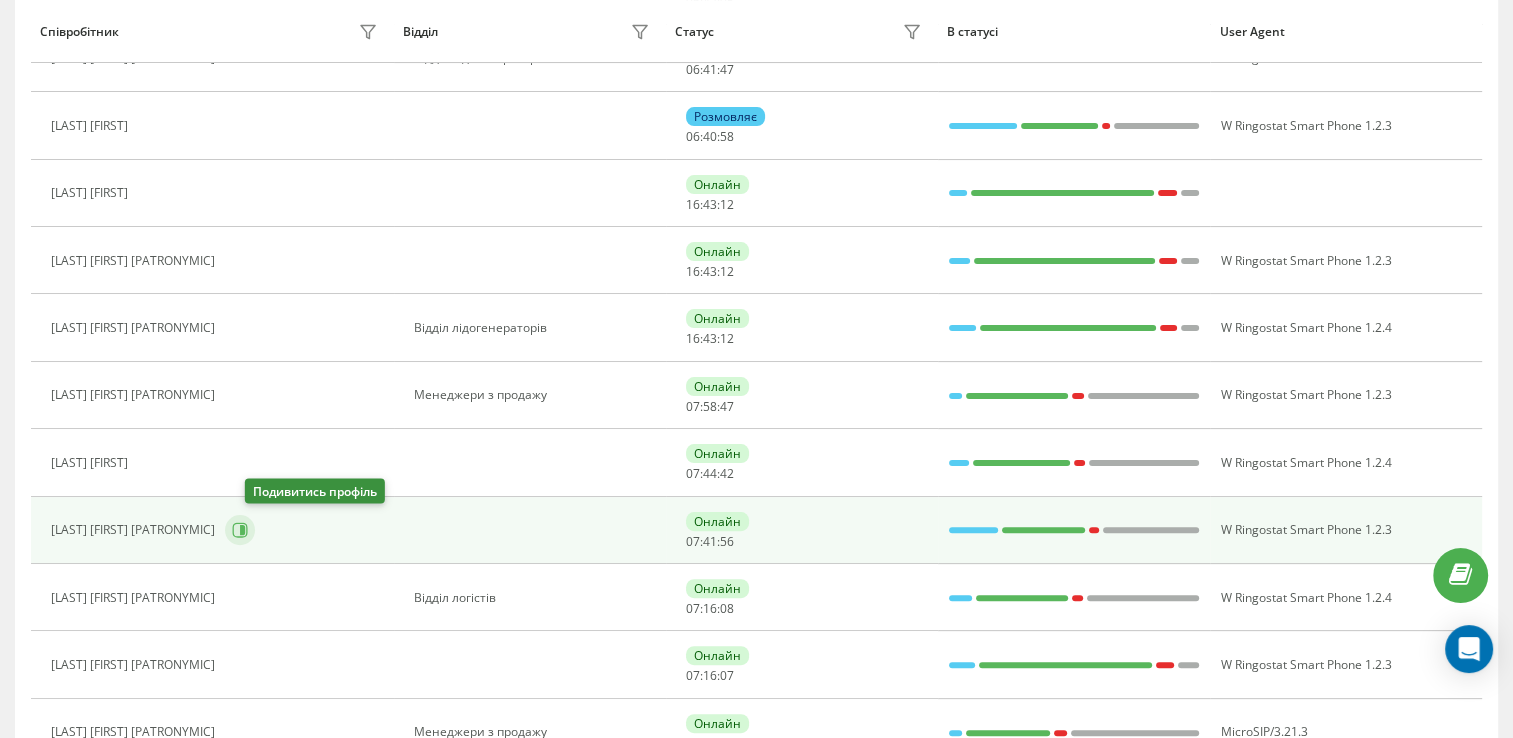 click 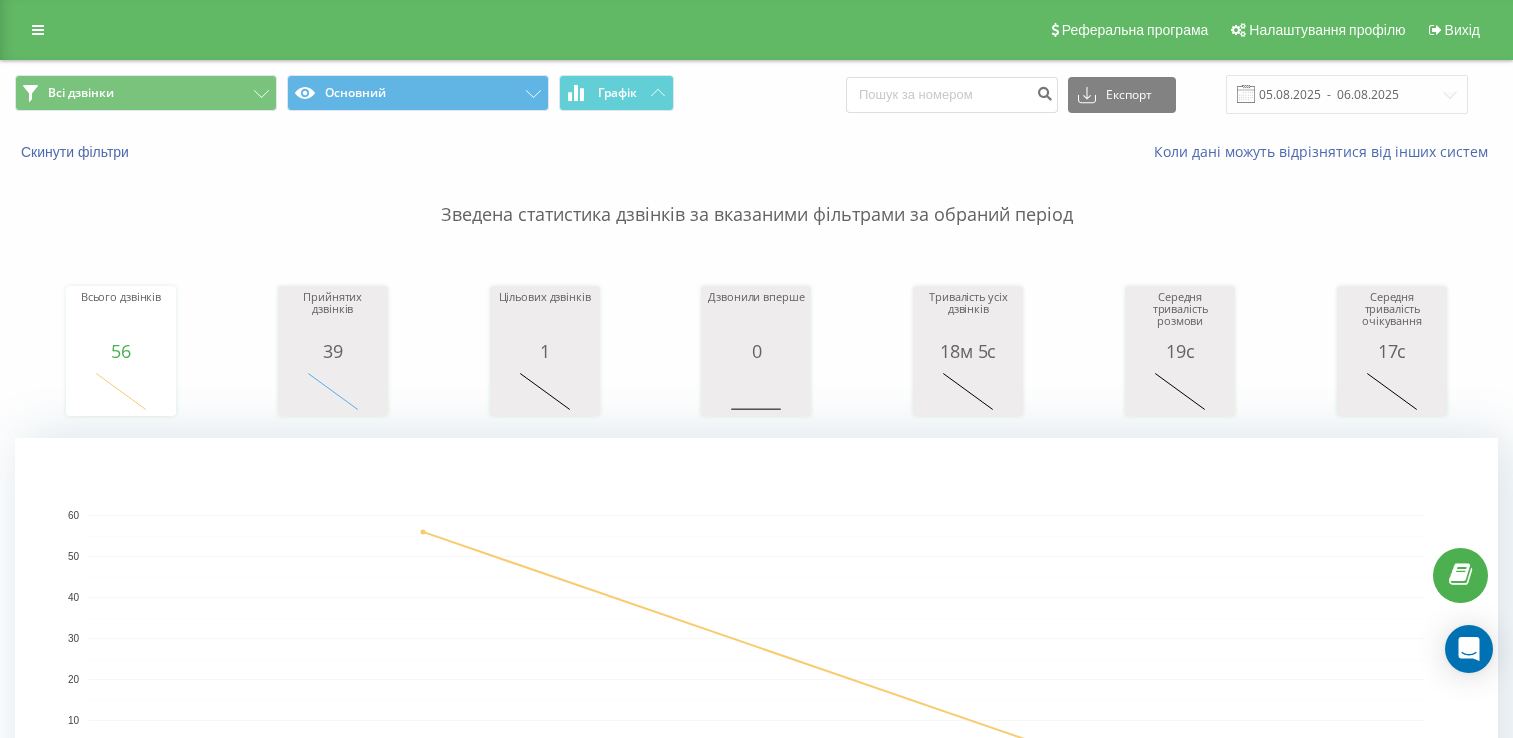 scroll, scrollTop: 0, scrollLeft: 0, axis: both 